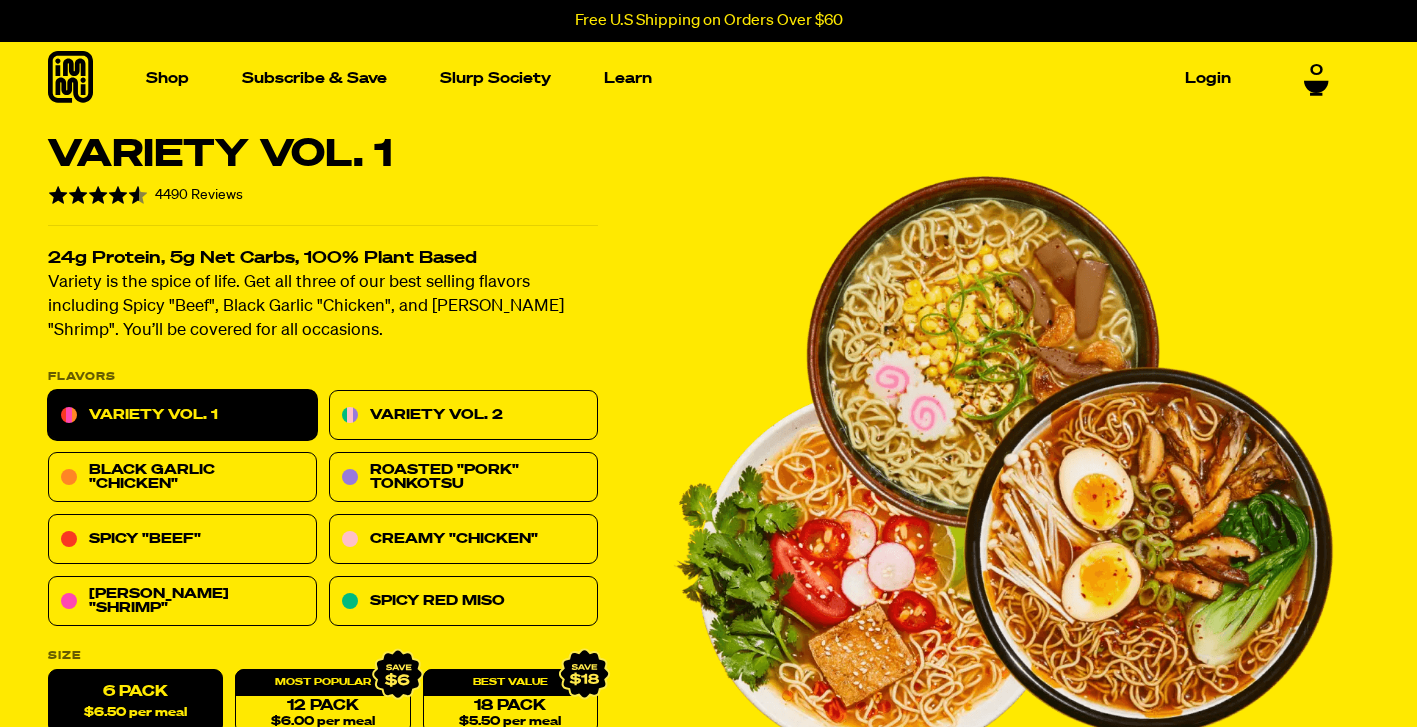 scroll, scrollTop: 0, scrollLeft: 0, axis: both 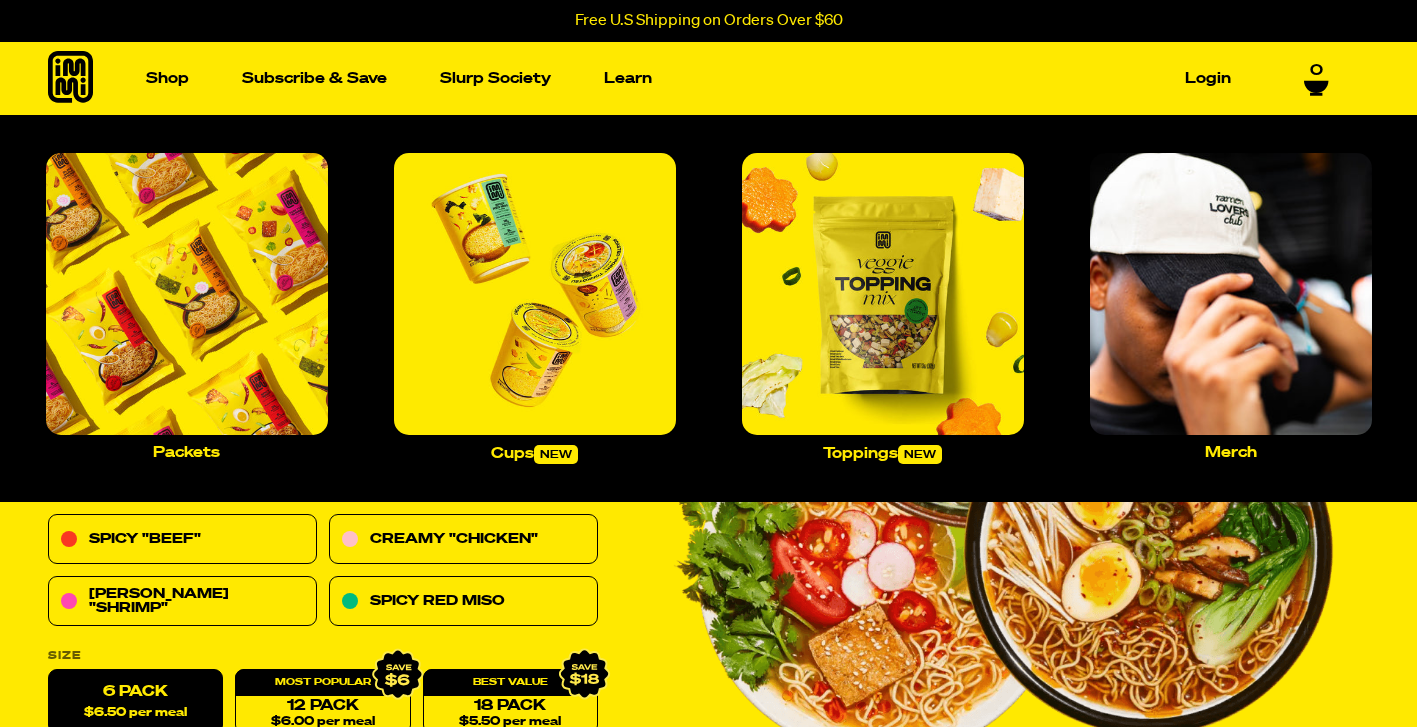 click on "Shop
Packets
Cups
new
Toppings
new" at bounding box center [167, 78] 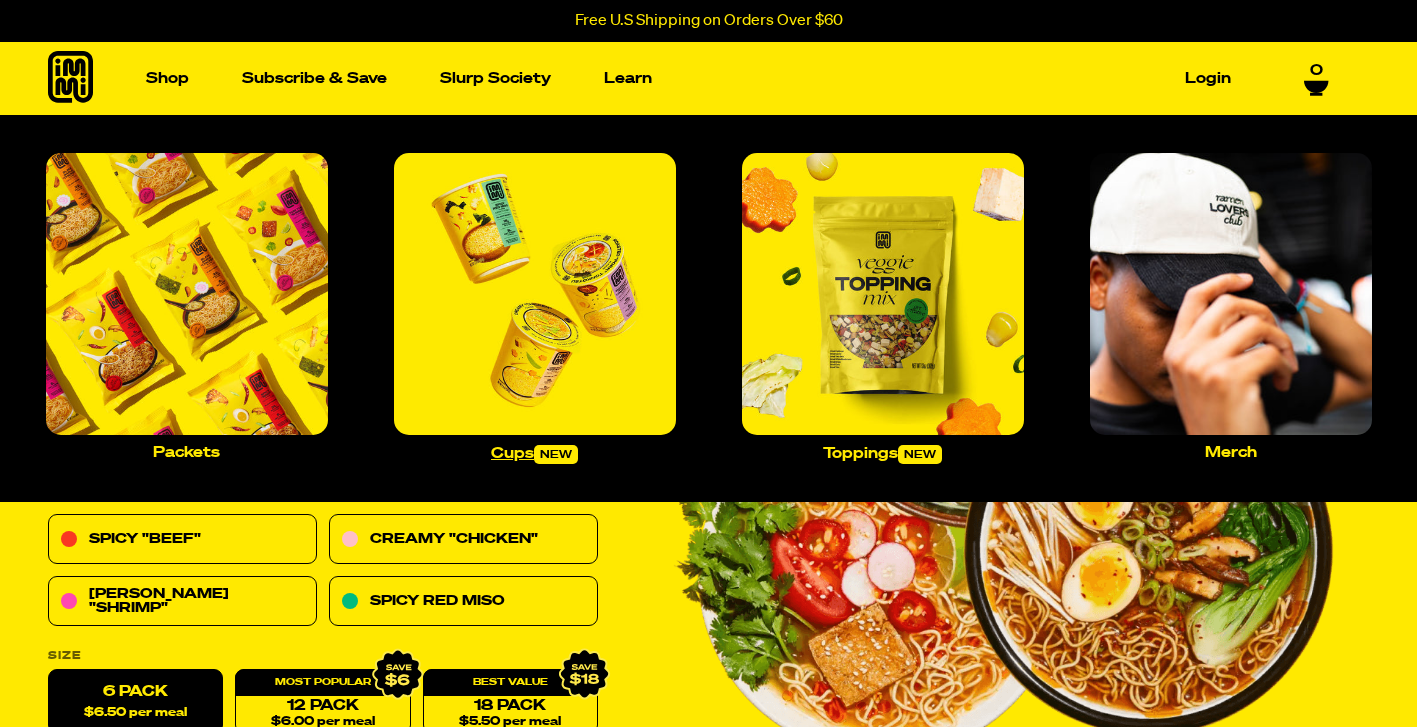 click at bounding box center (535, 294) 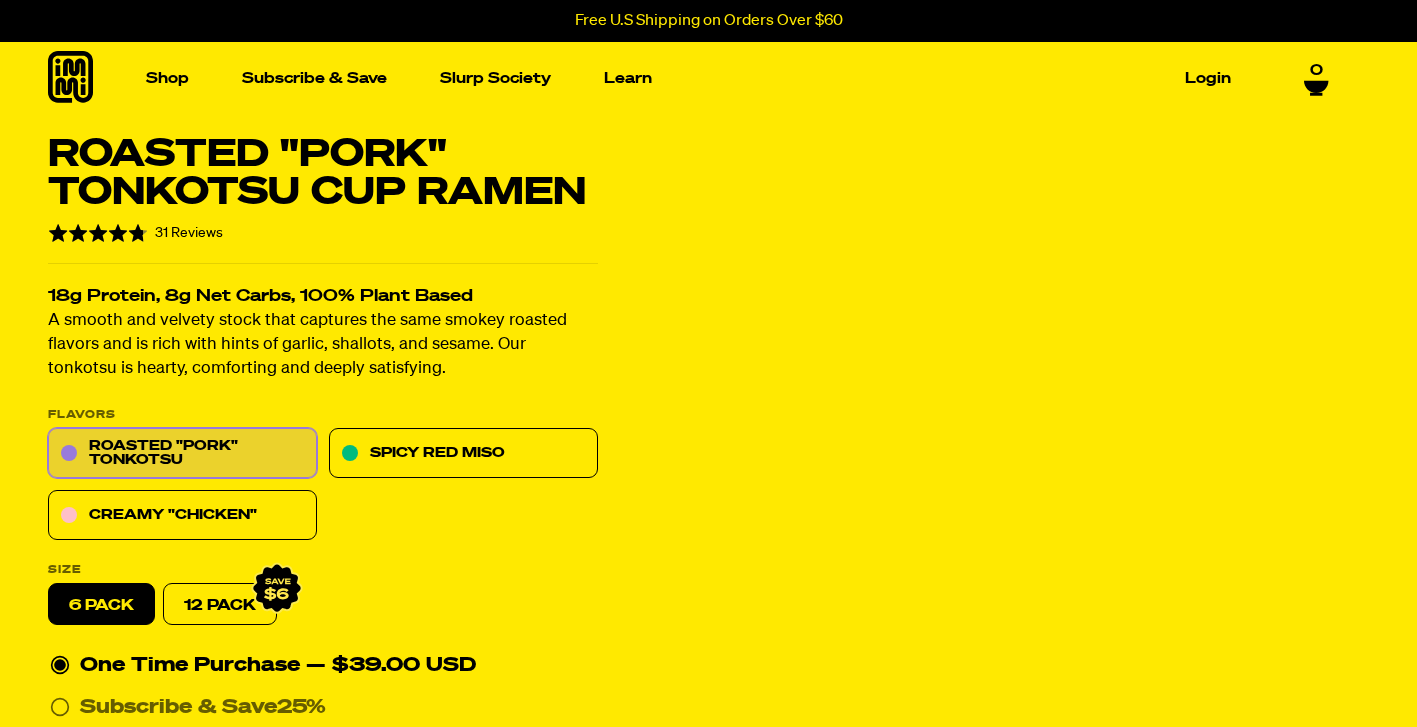 scroll, scrollTop: 0, scrollLeft: 0, axis: both 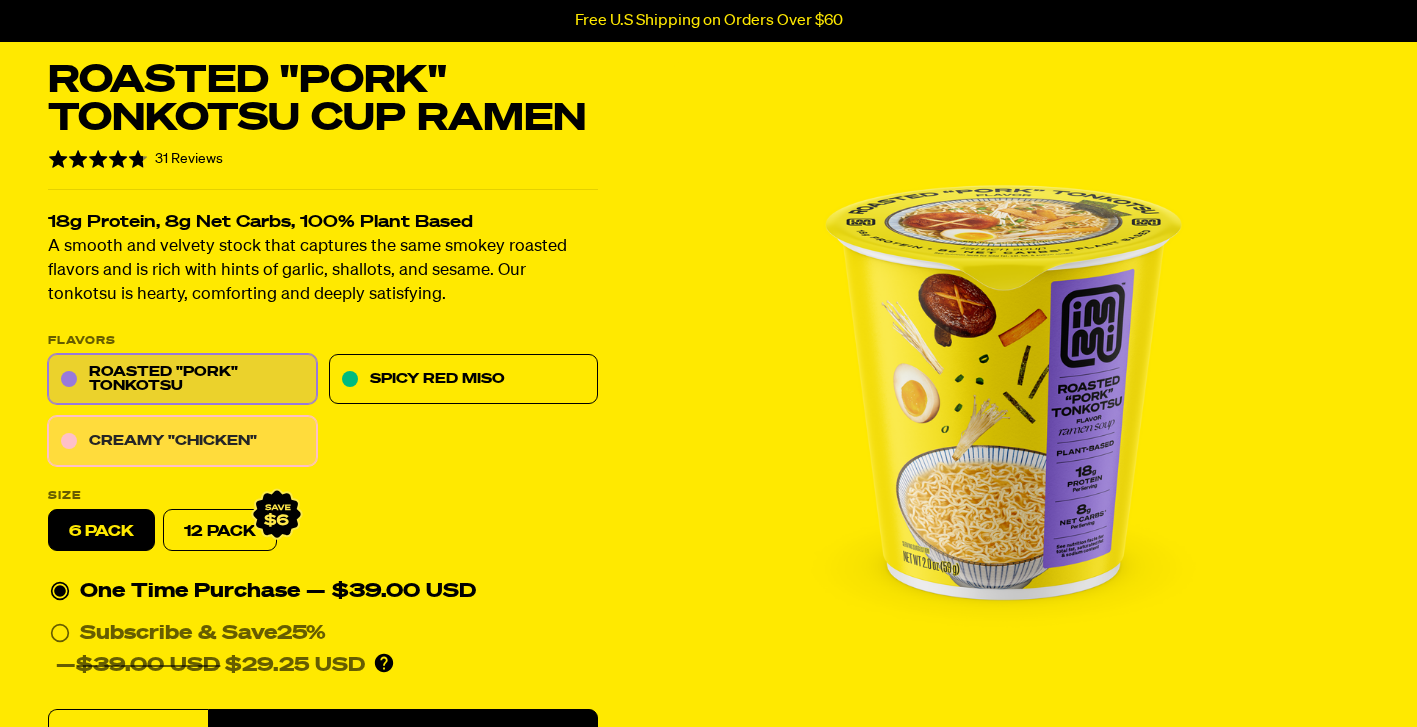 click on "Creamy "Chicken"" at bounding box center [182, 442] 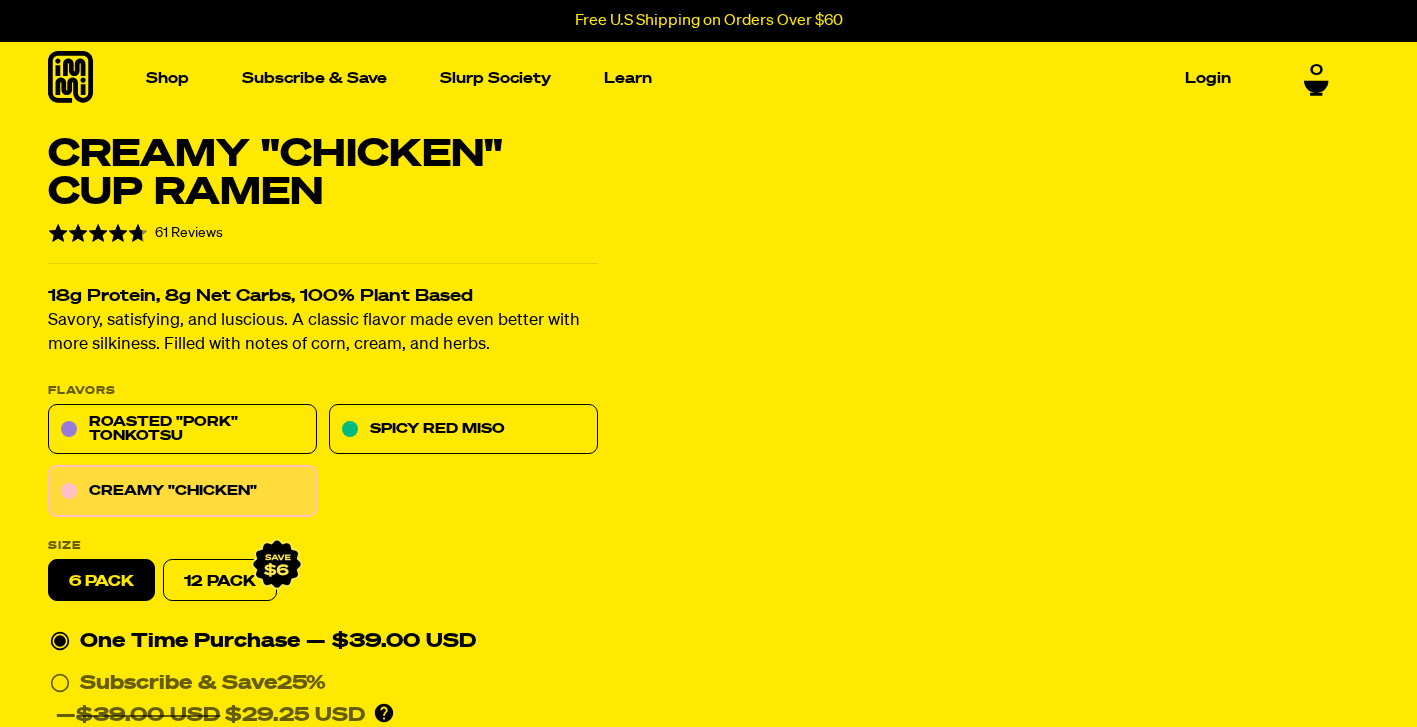 scroll, scrollTop: 0, scrollLeft: 0, axis: both 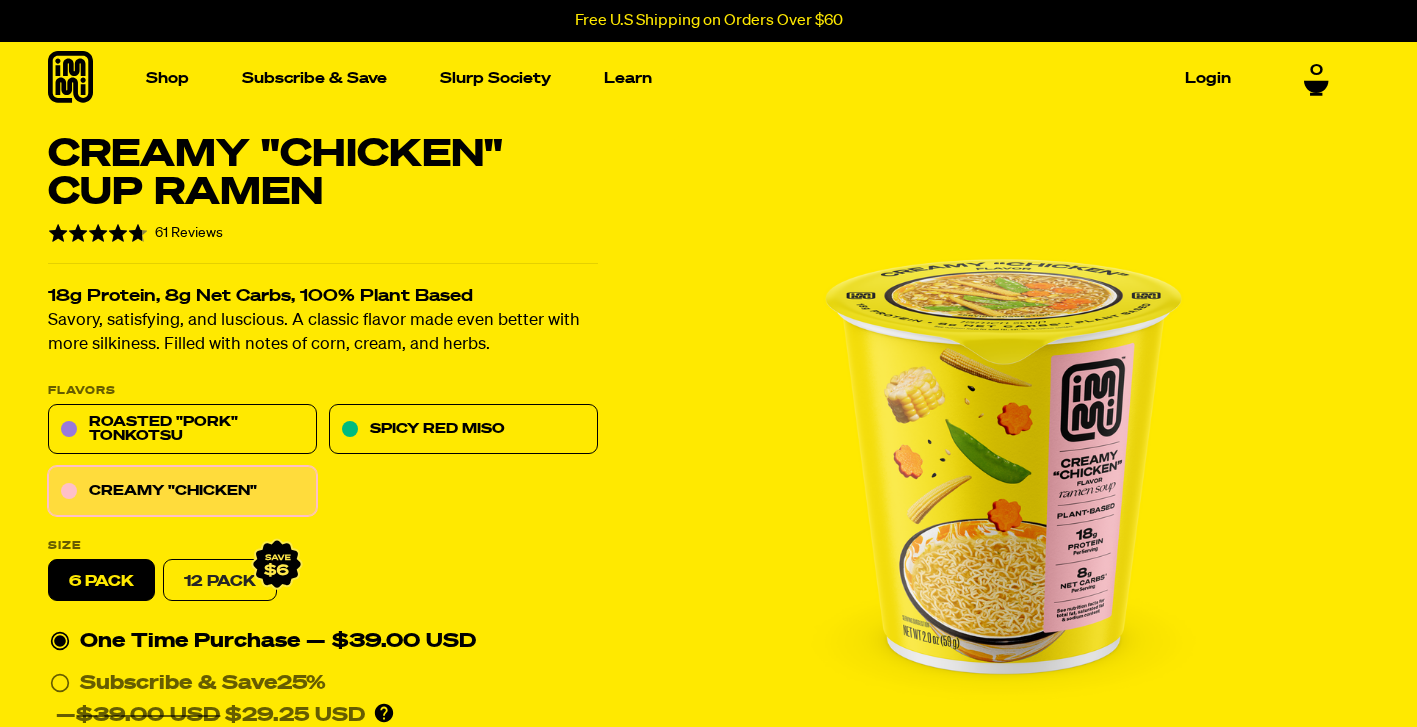 click on "12 Pack" at bounding box center [220, 581] 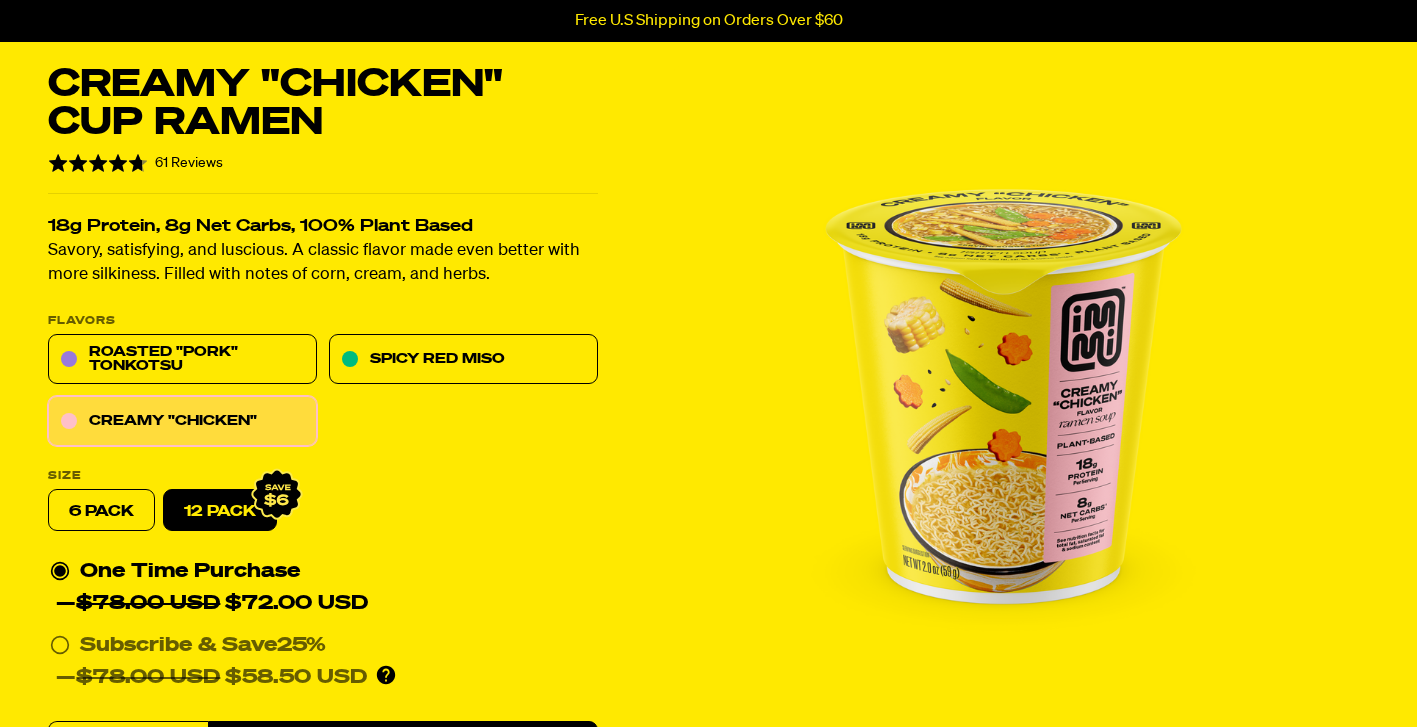 scroll, scrollTop: 0, scrollLeft: 0, axis: both 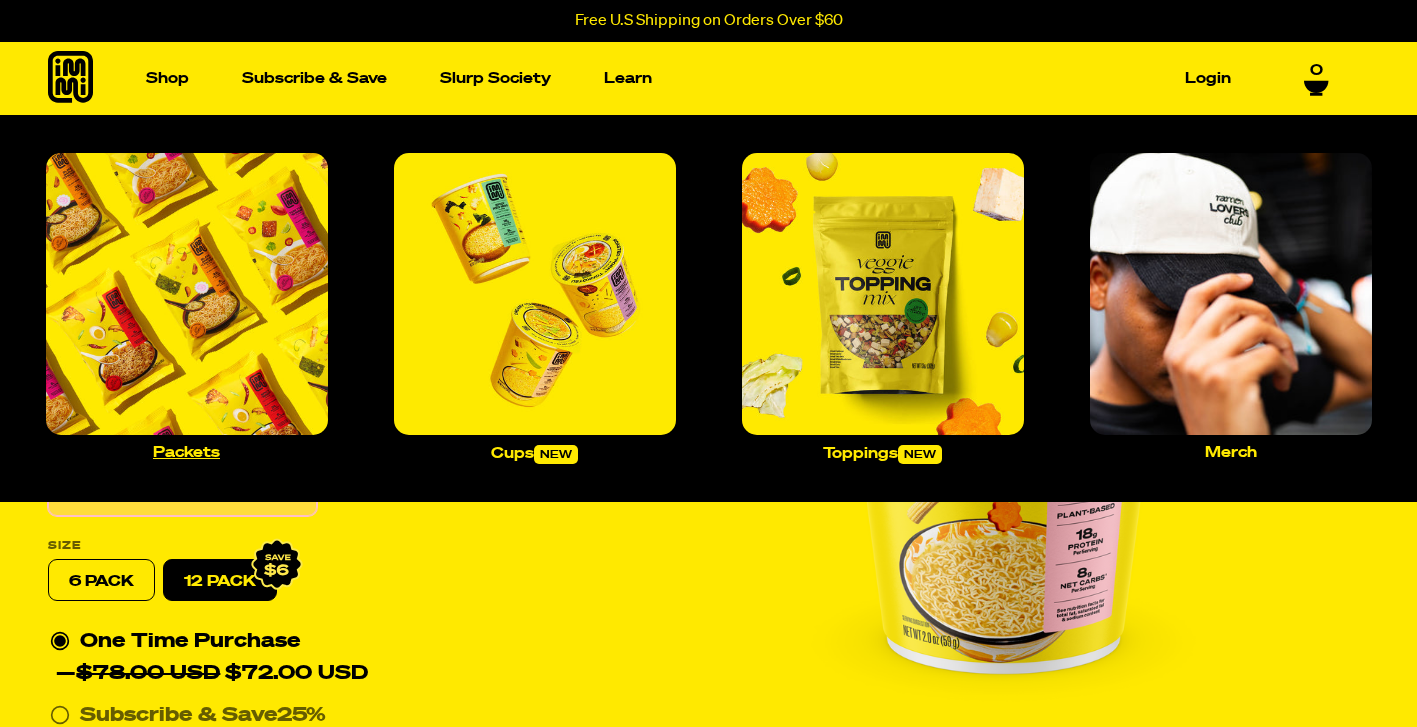 click at bounding box center (187, 294) 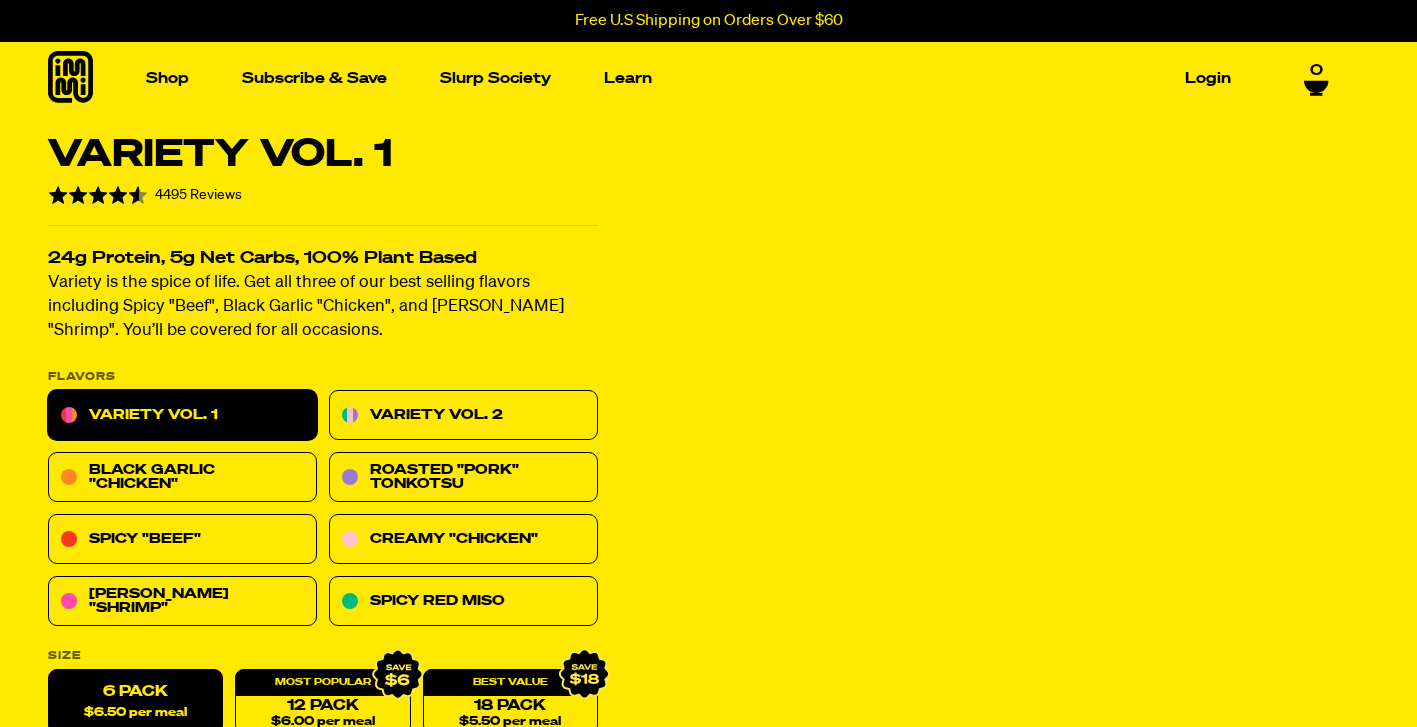 scroll, scrollTop: 0, scrollLeft: 0, axis: both 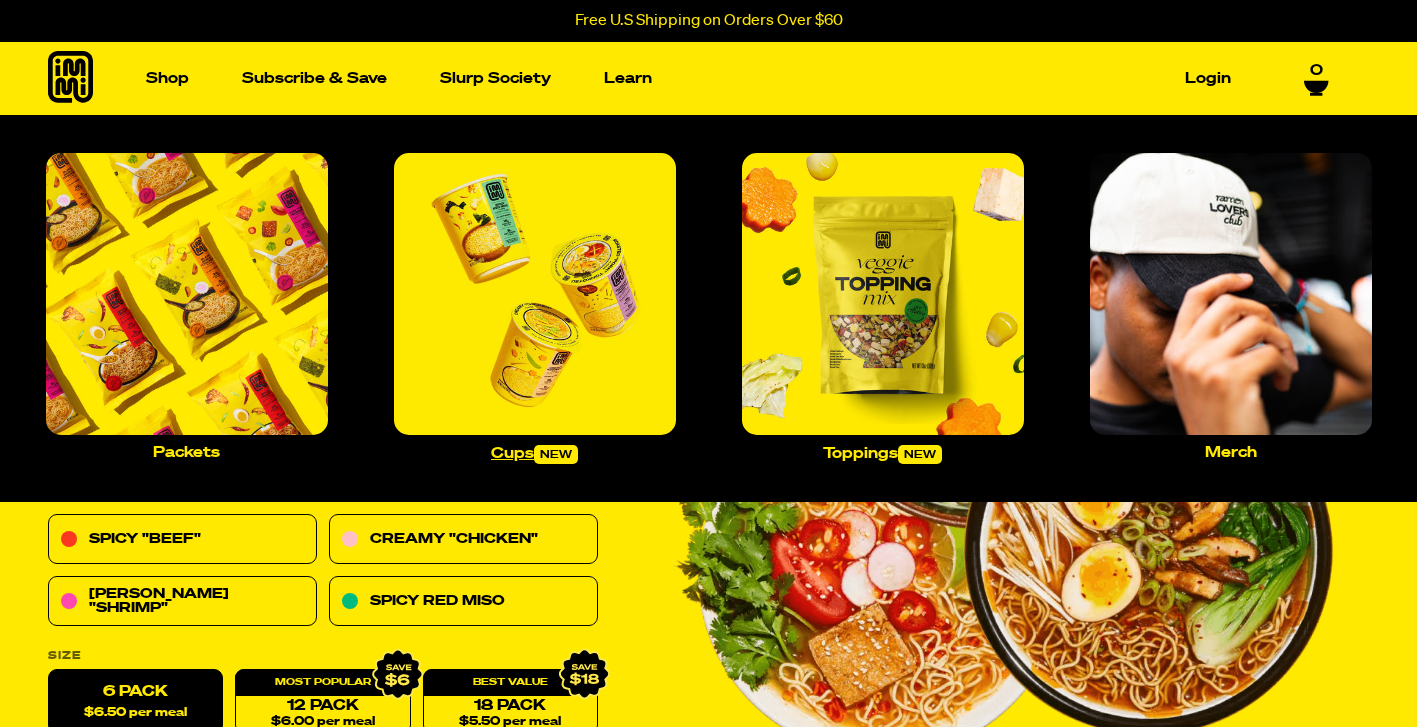 click at bounding box center (535, 294) 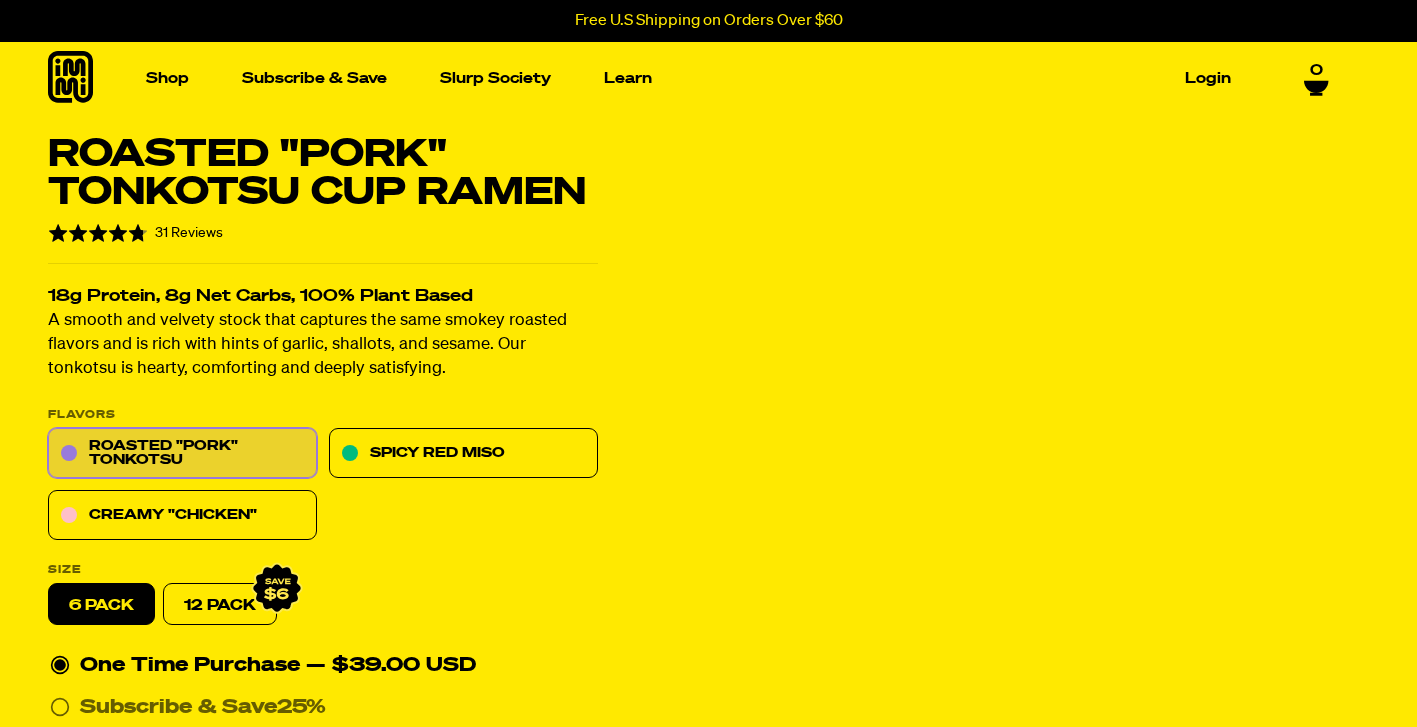 scroll, scrollTop: 0, scrollLeft: 0, axis: both 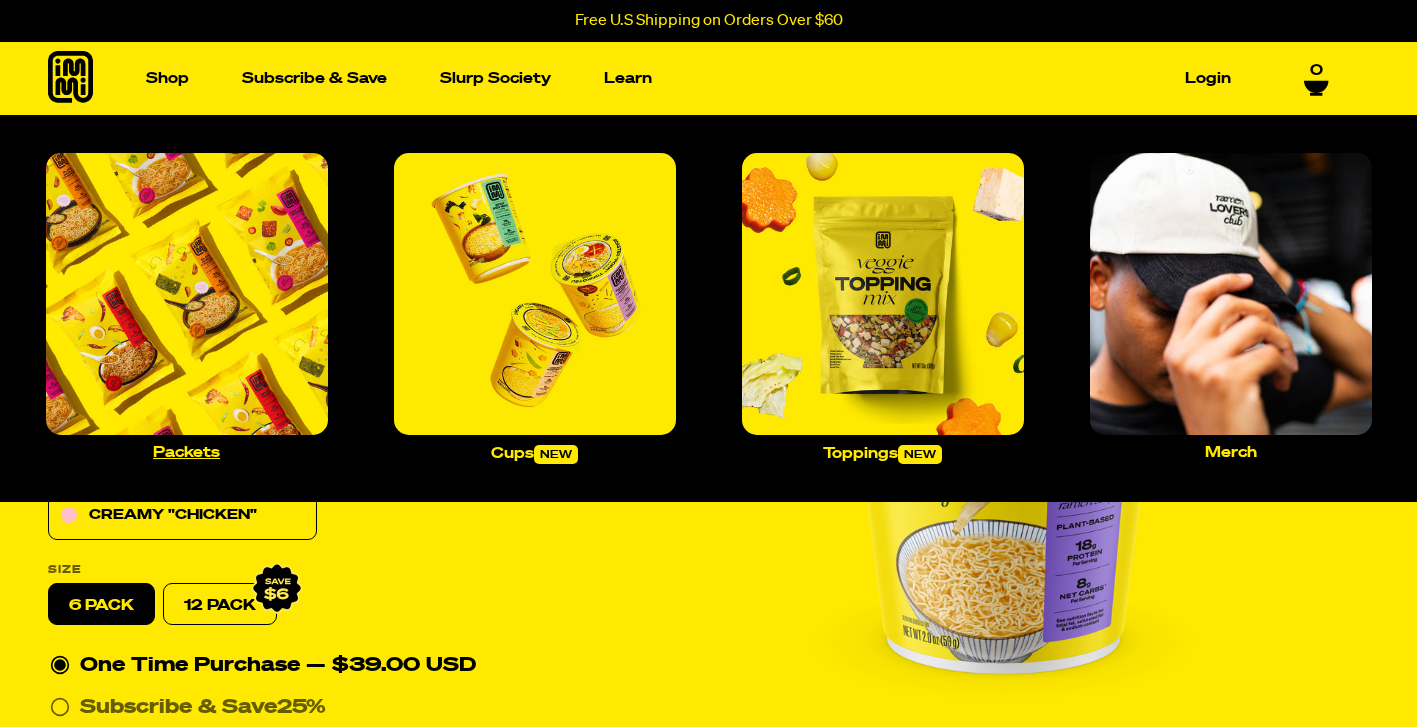 click at bounding box center [187, 294] 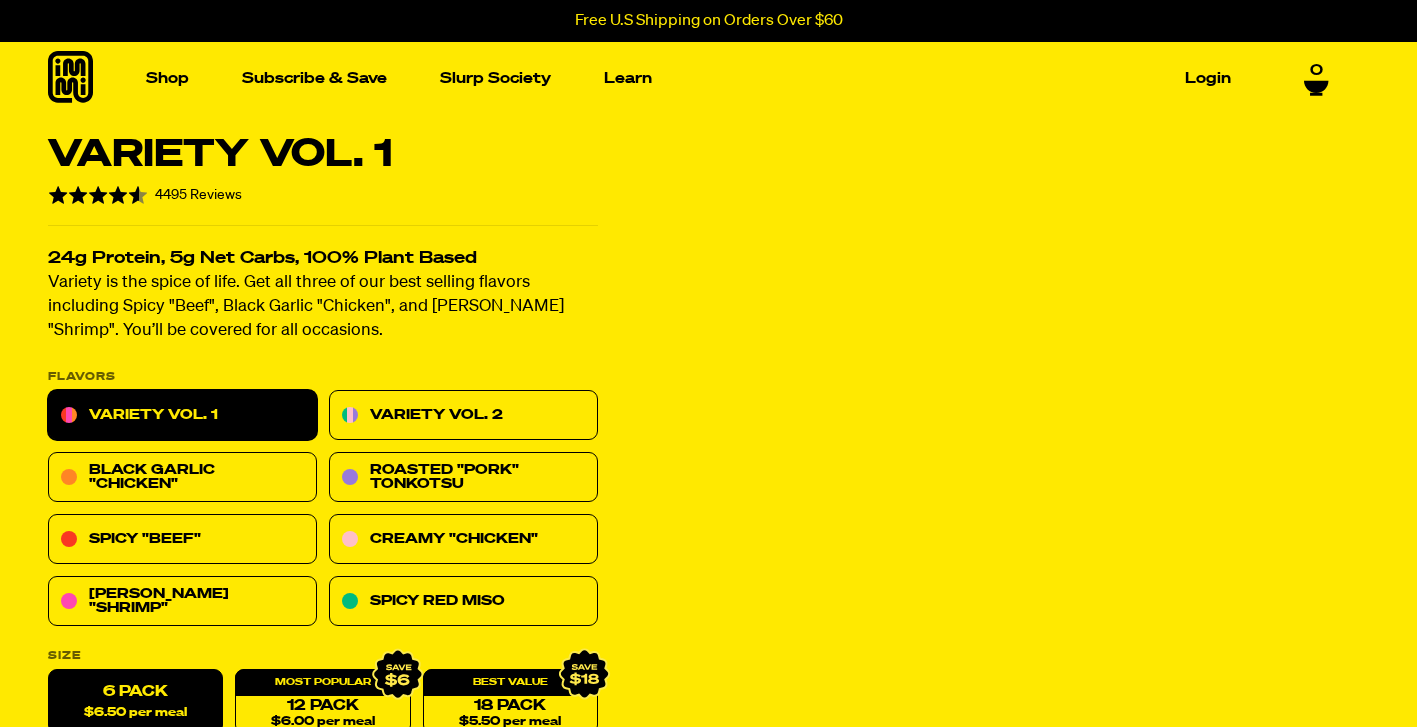 scroll, scrollTop: 0, scrollLeft: 0, axis: both 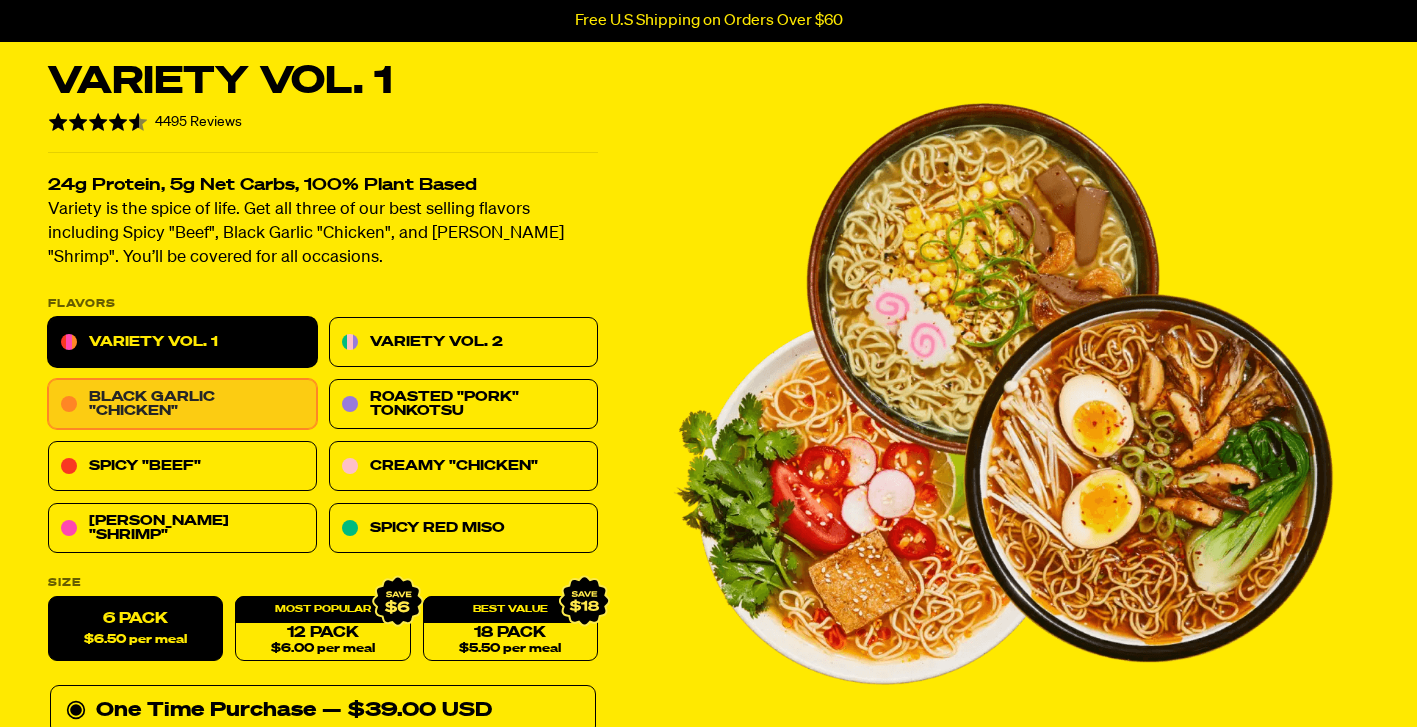 click on "Black Garlic "Chicken"" at bounding box center (182, 405) 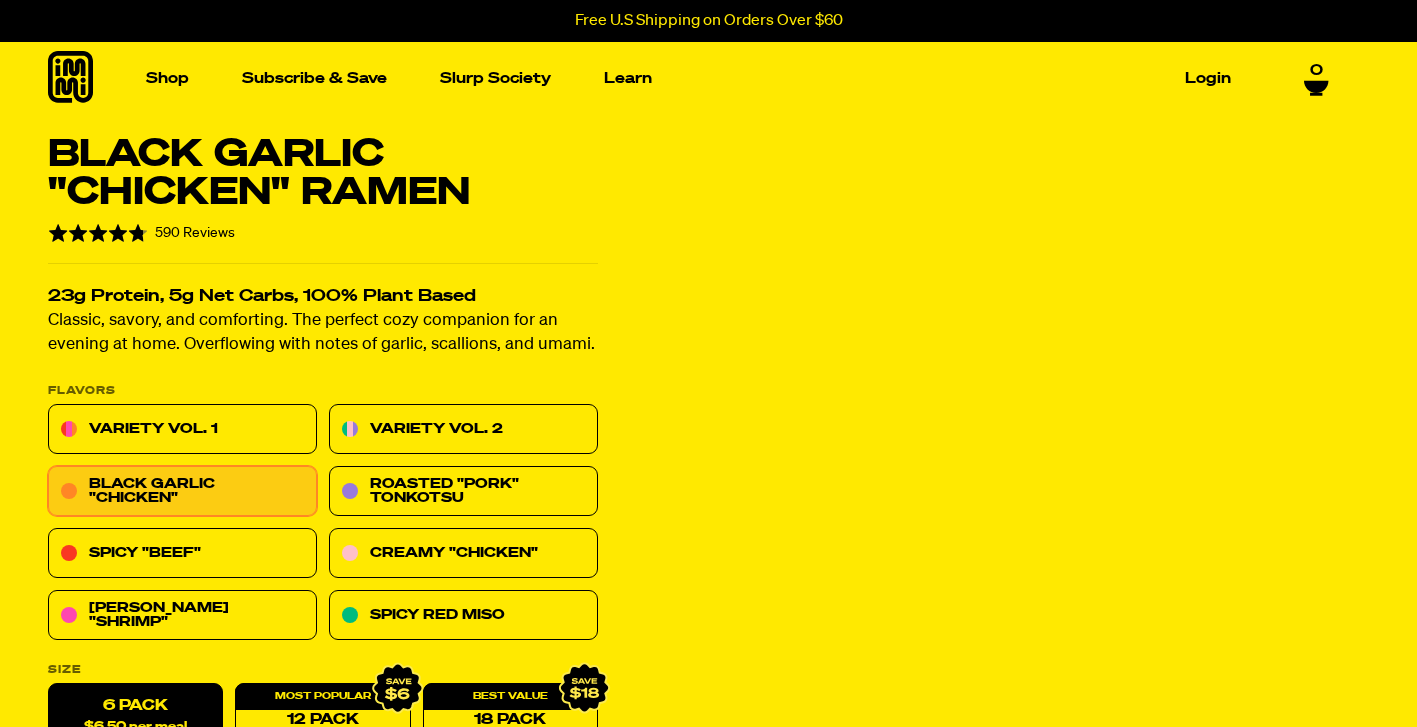 scroll, scrollTop: 0, scrollLeft: 0, axis: both 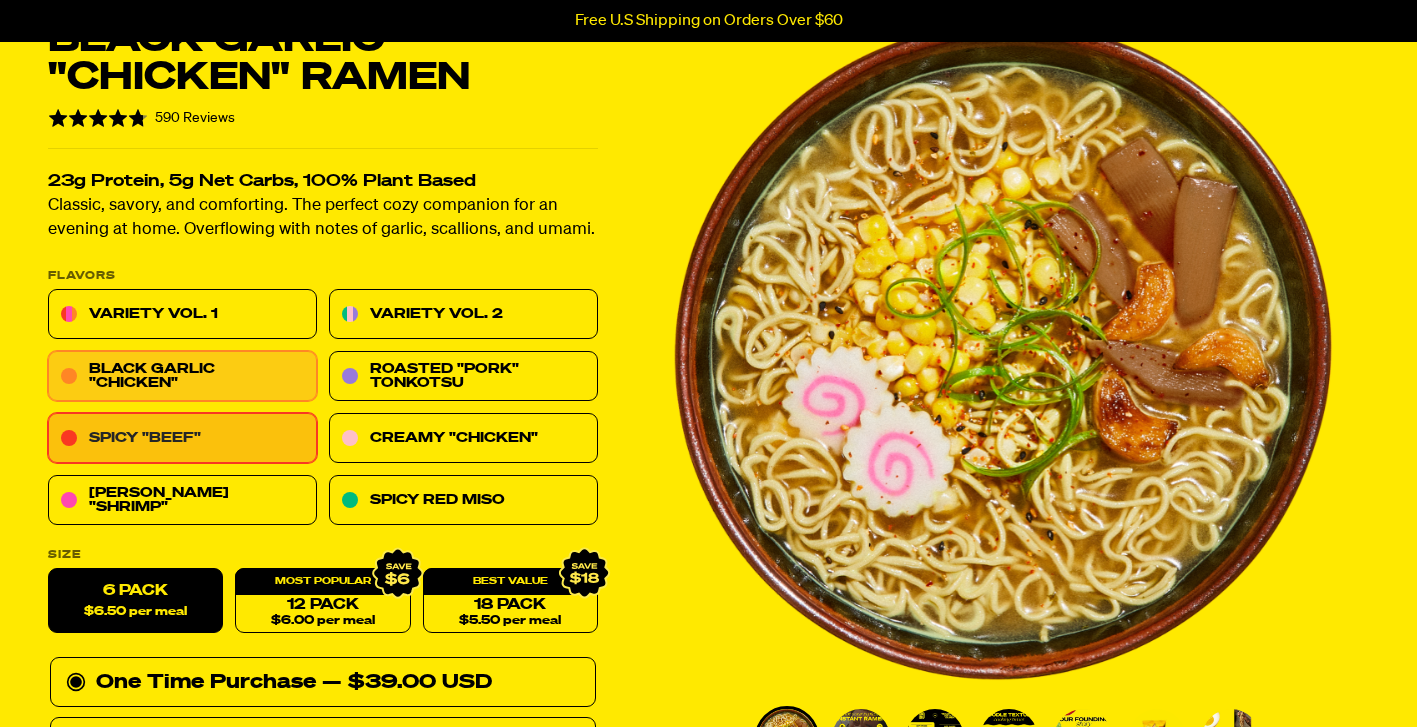 click on "Spicy "Beef"" at bounding box center (182, 439) 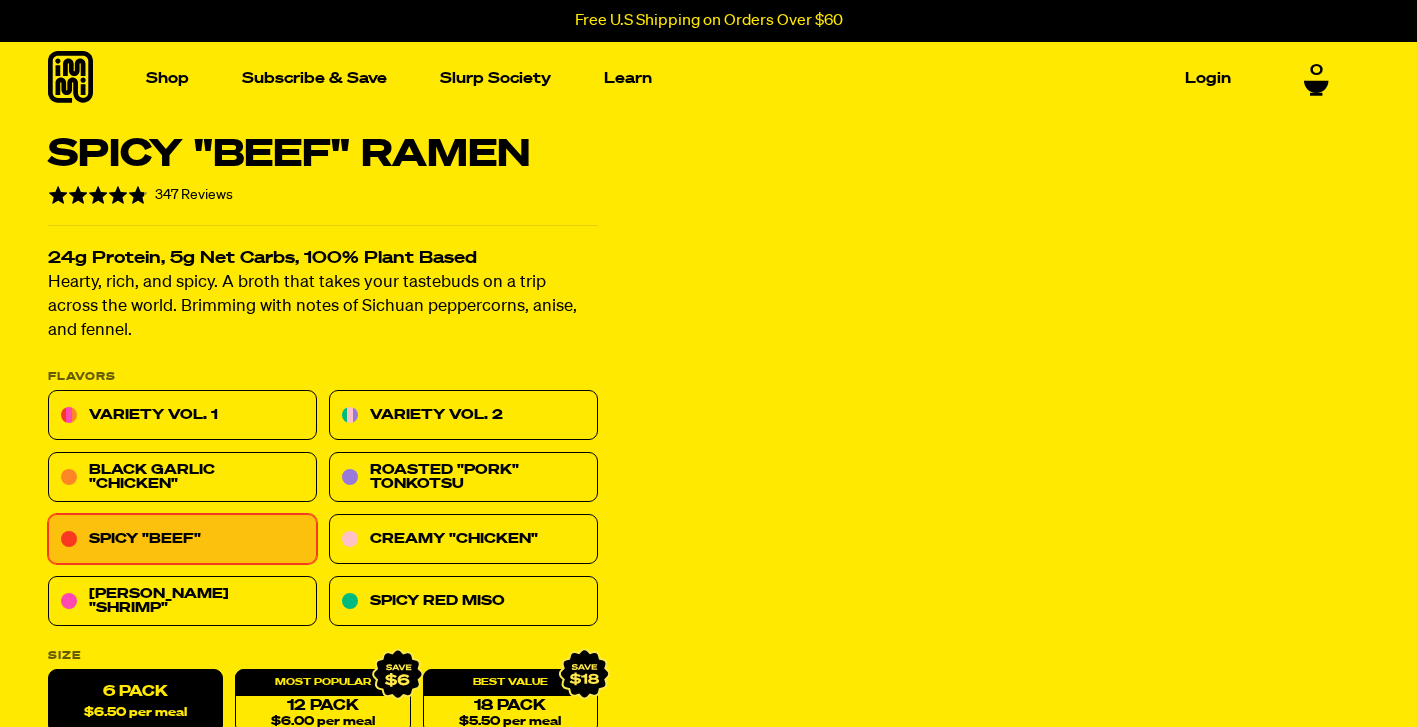 scroll, scrollTop: 0, scrollLeft: 0, axis: both 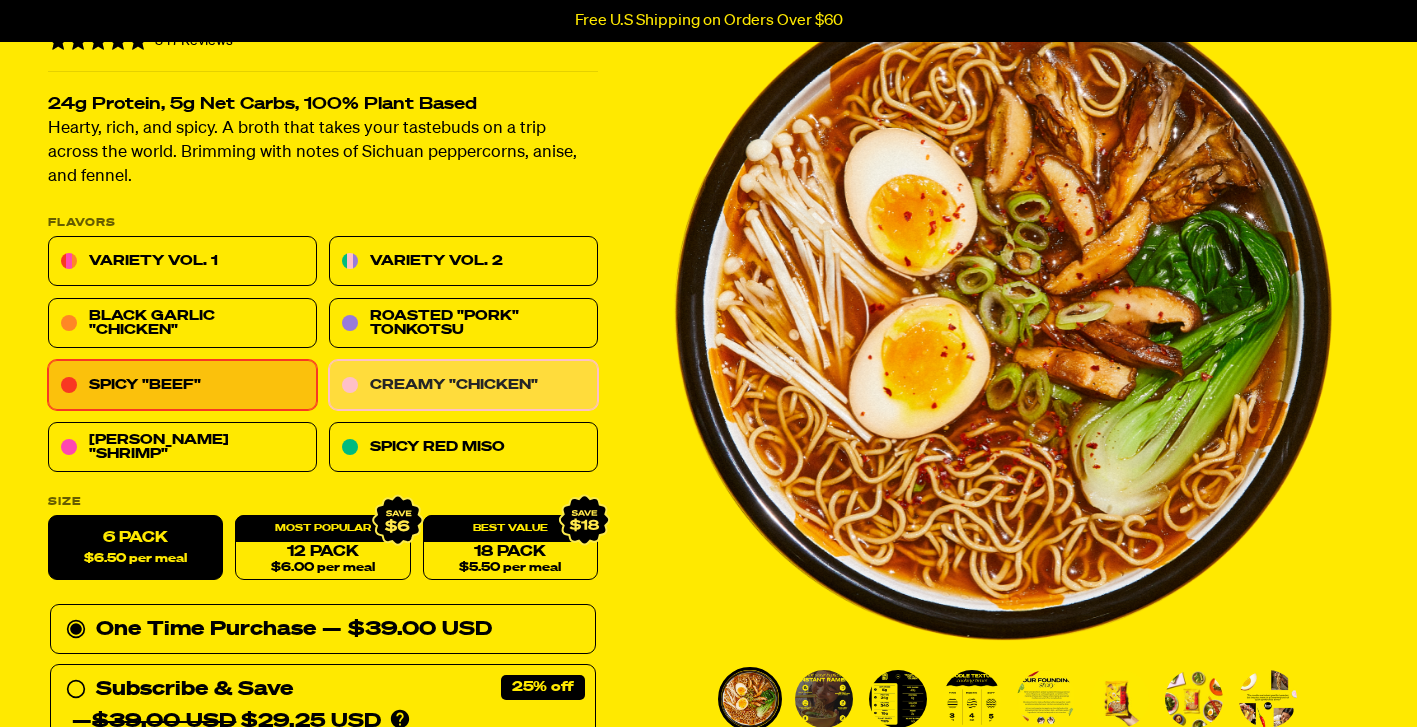 click on "Creamy "Chicken"" at bounding box center [463, 386] 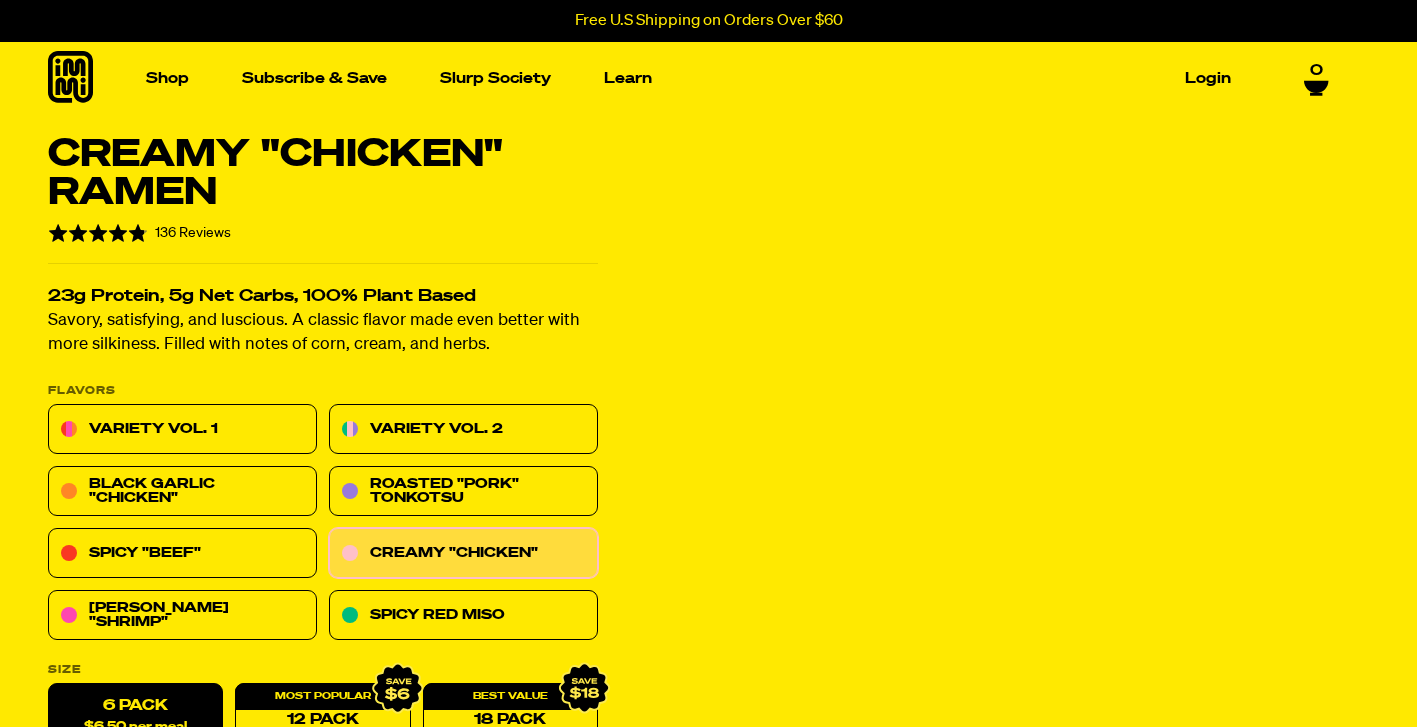 scroll, scrollTop: 0, scrollLeft: 0, axis: both 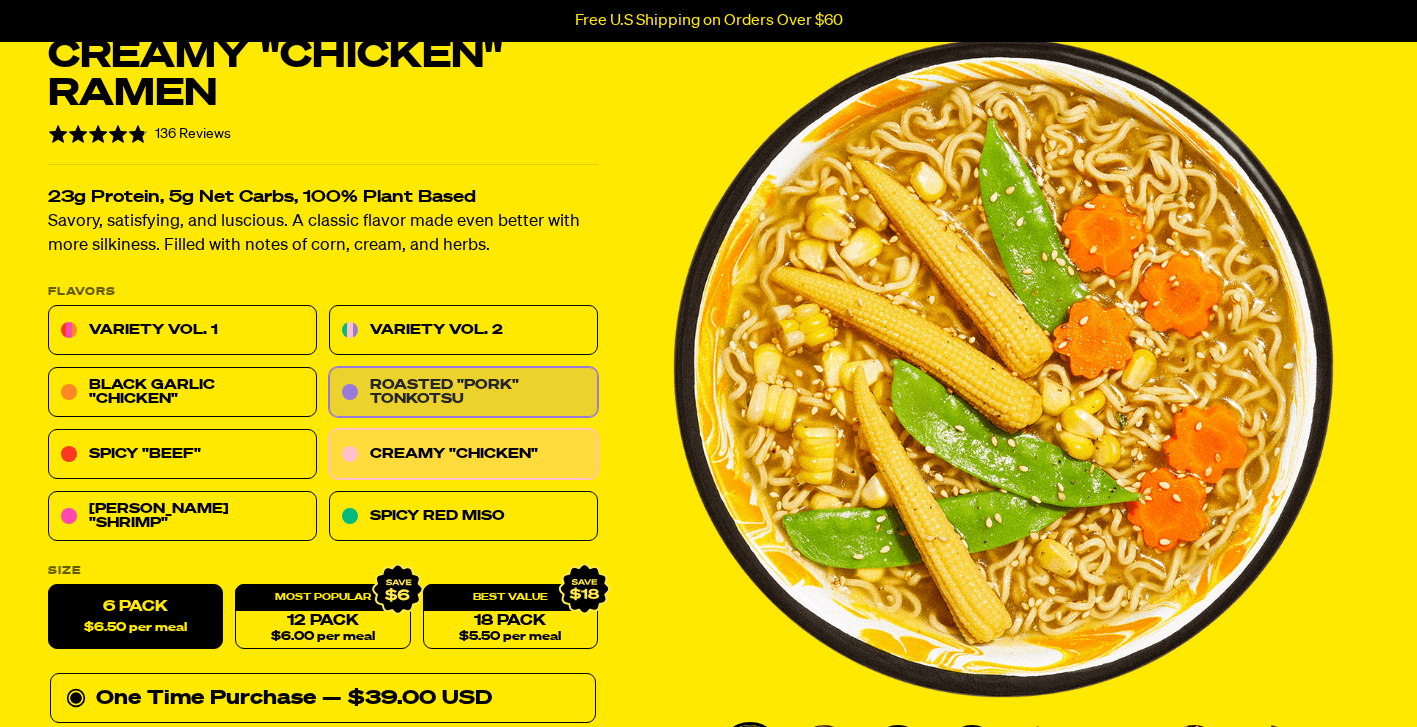 click on "Roasted "Pork" Tonkotsu" at bounding box center (463, 393) 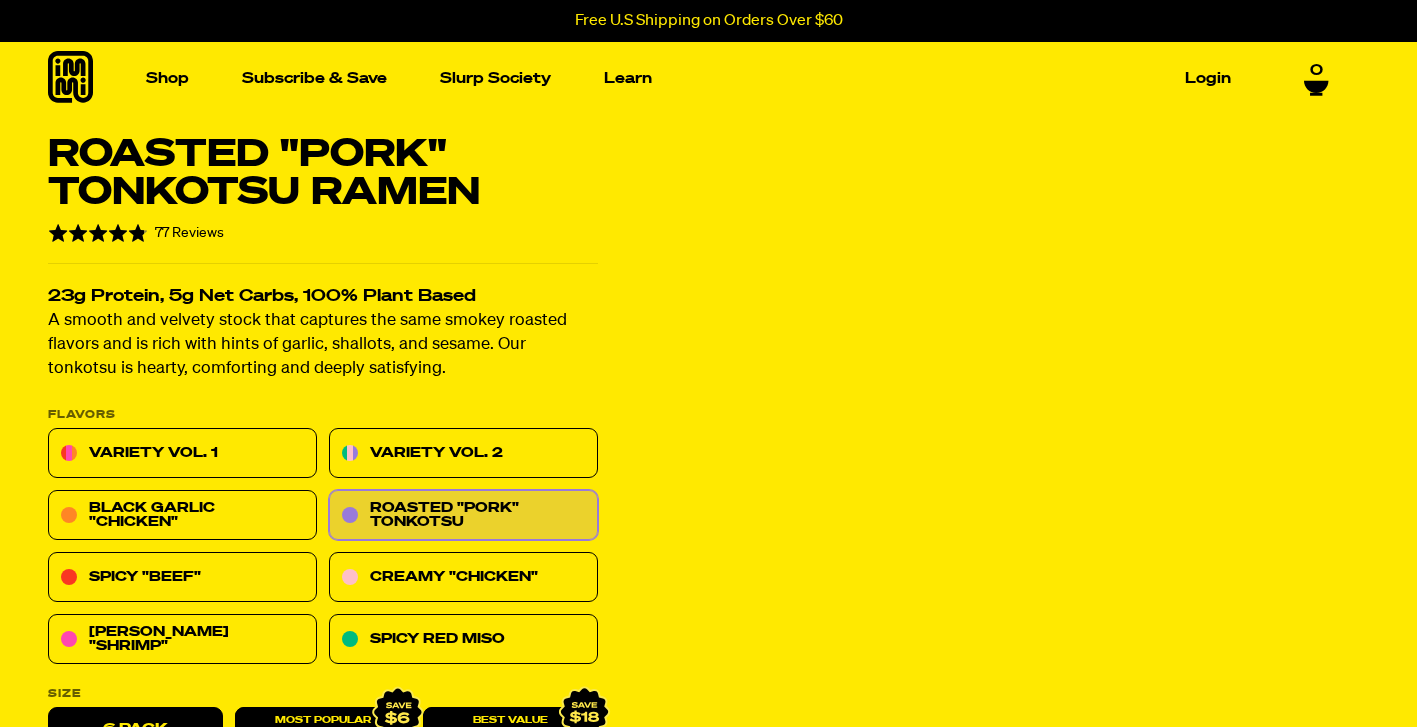 scroll, scrollTop: 0, scrollLeft: 0, axis: both 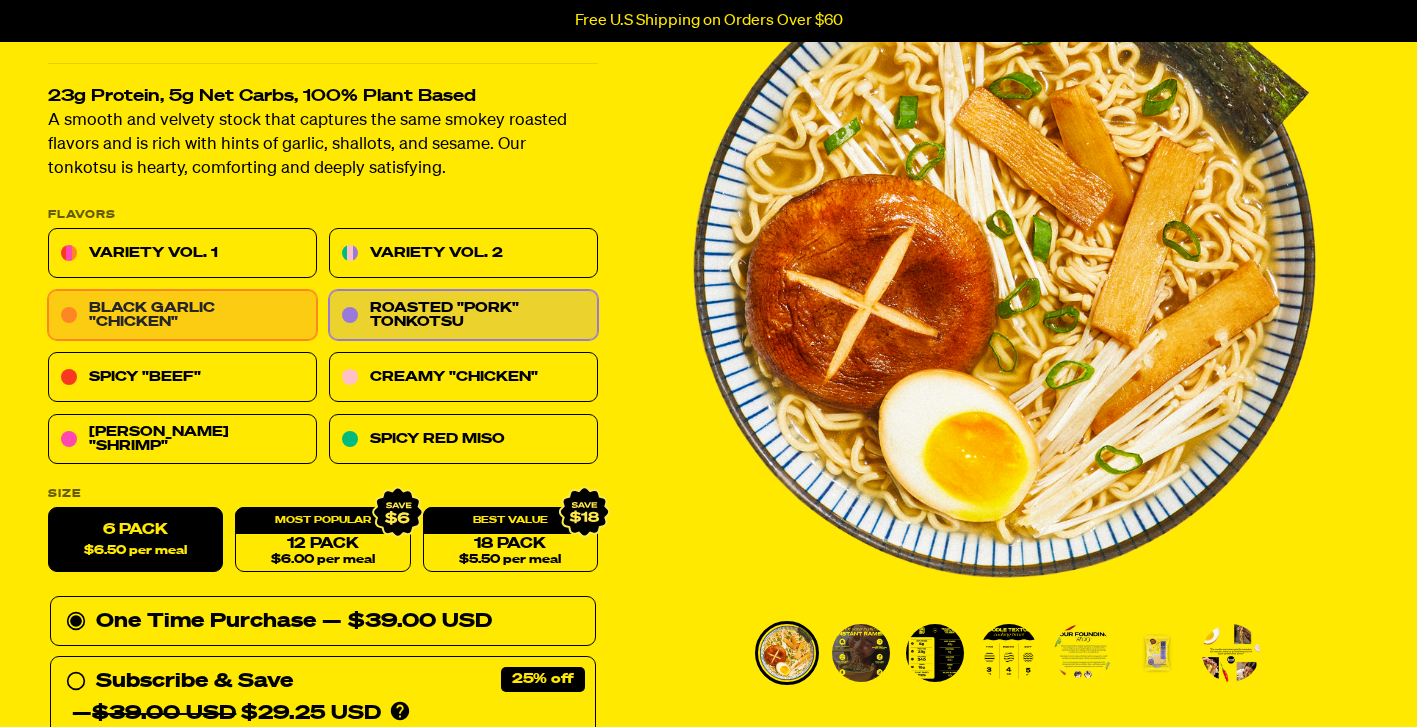 click on "Black Garlic "Chicken"" at bounding box center [182, 316] 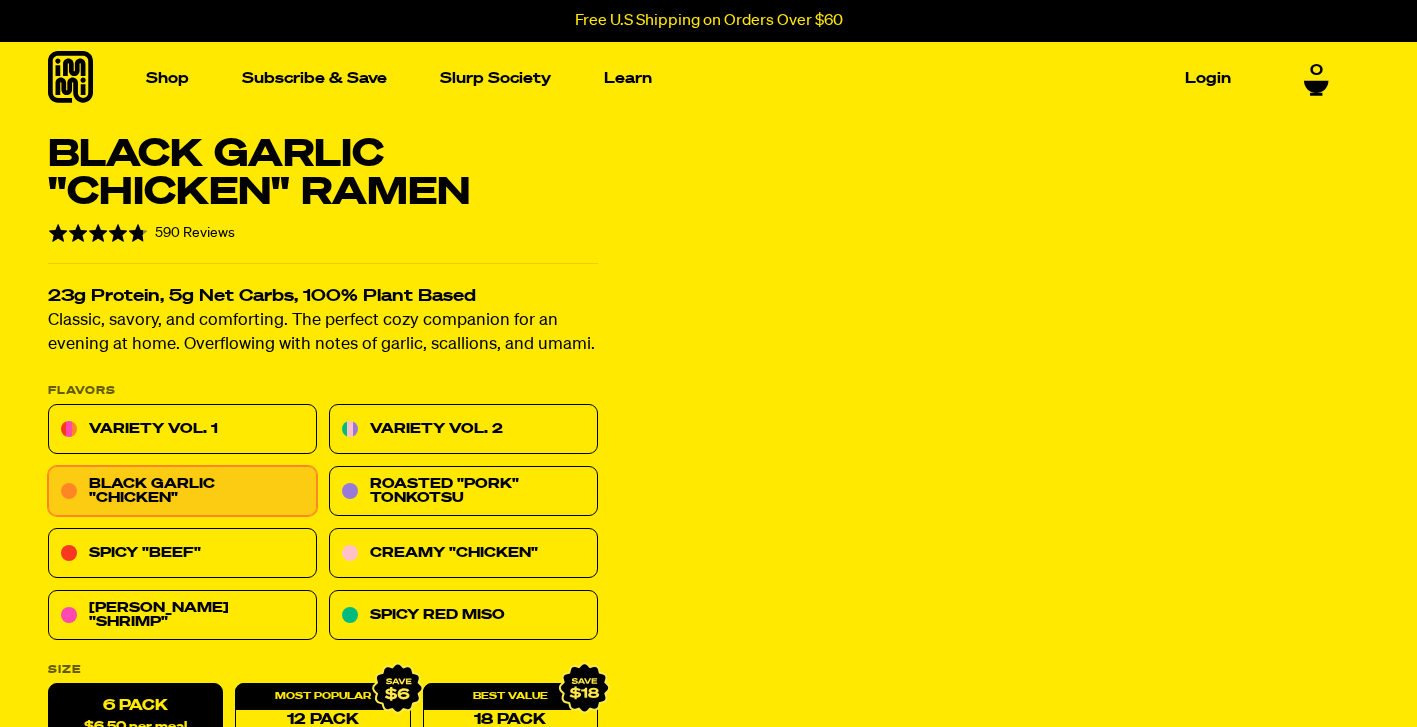 scroll, scrollTop: 0, scrollLeft: 0, axis: both 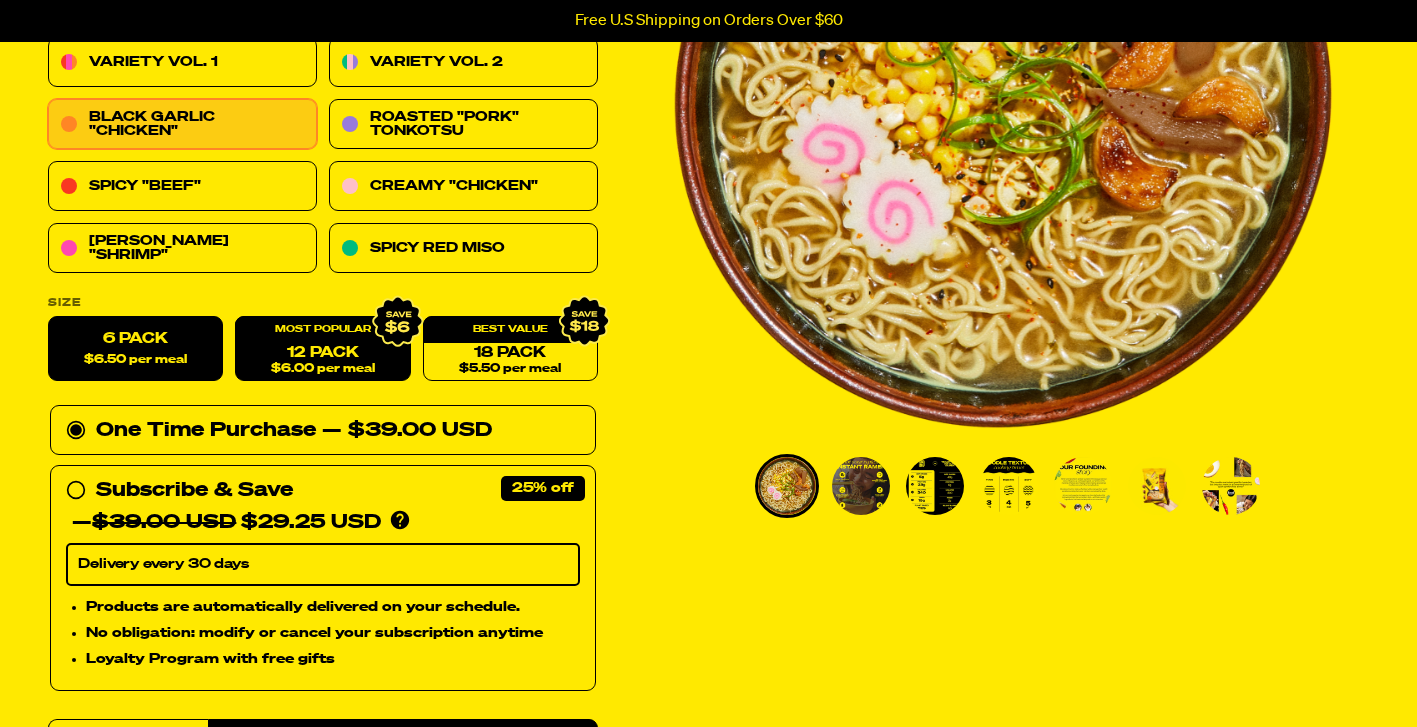 click on "12 Pack
$6.00 per meal" at bounding box center [322, 349] 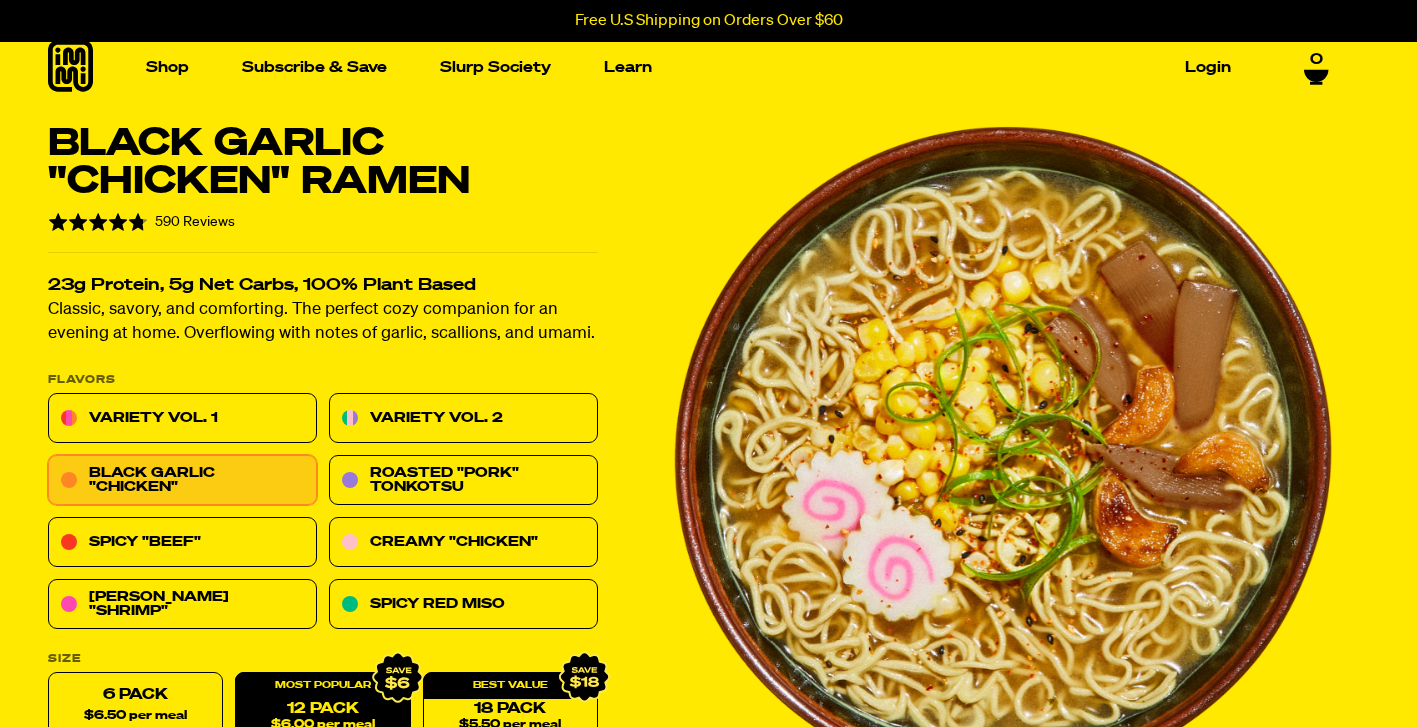 scroll, scrollTop: 0, scrollLeft: 0, axis: both 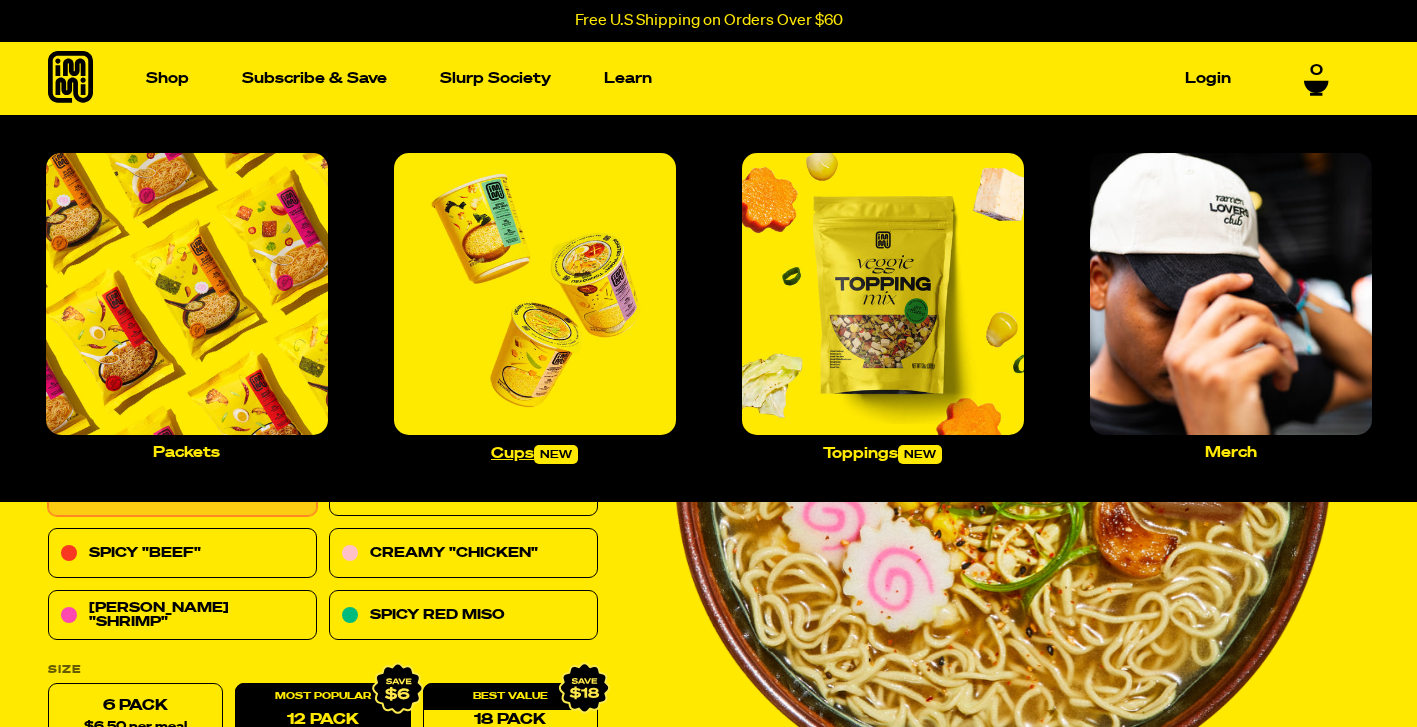 click at bounding box center [535, 294] 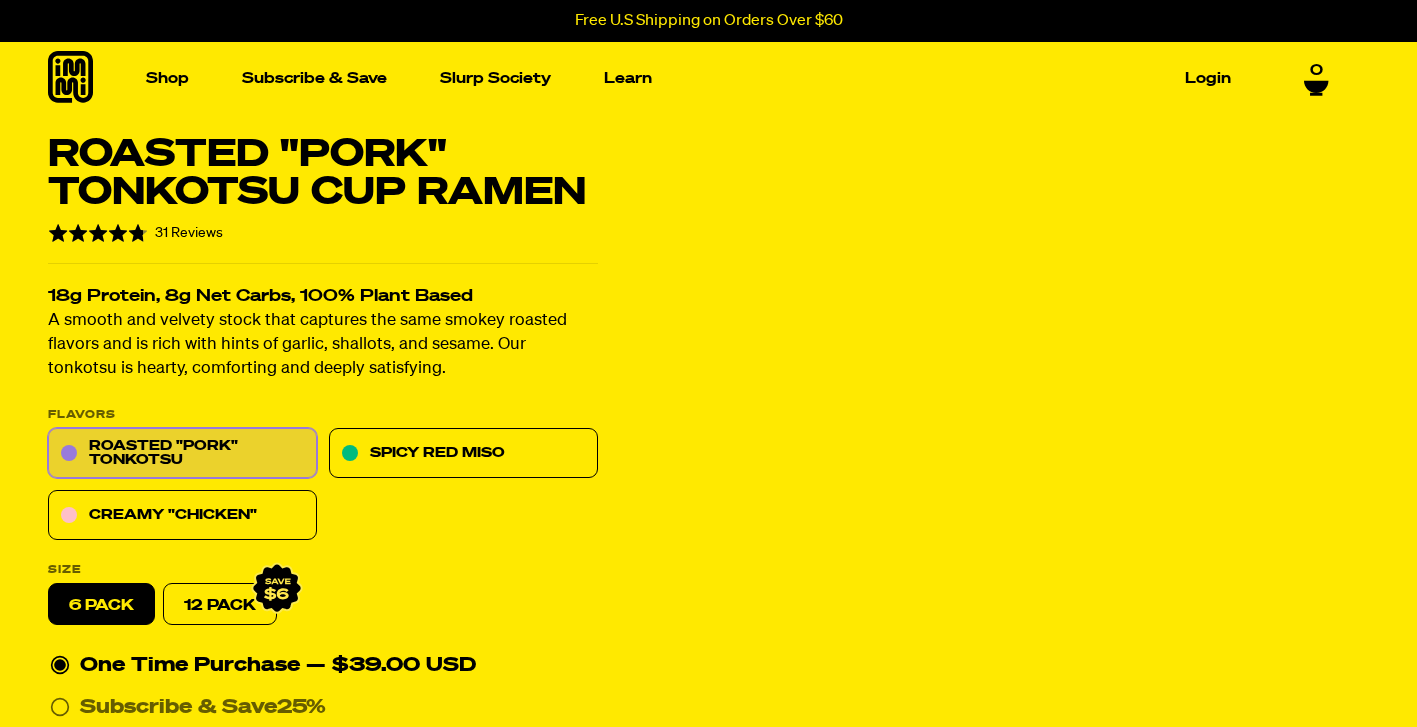 scroll, scrollTop: 0, scrollLeft: 0, axis: both 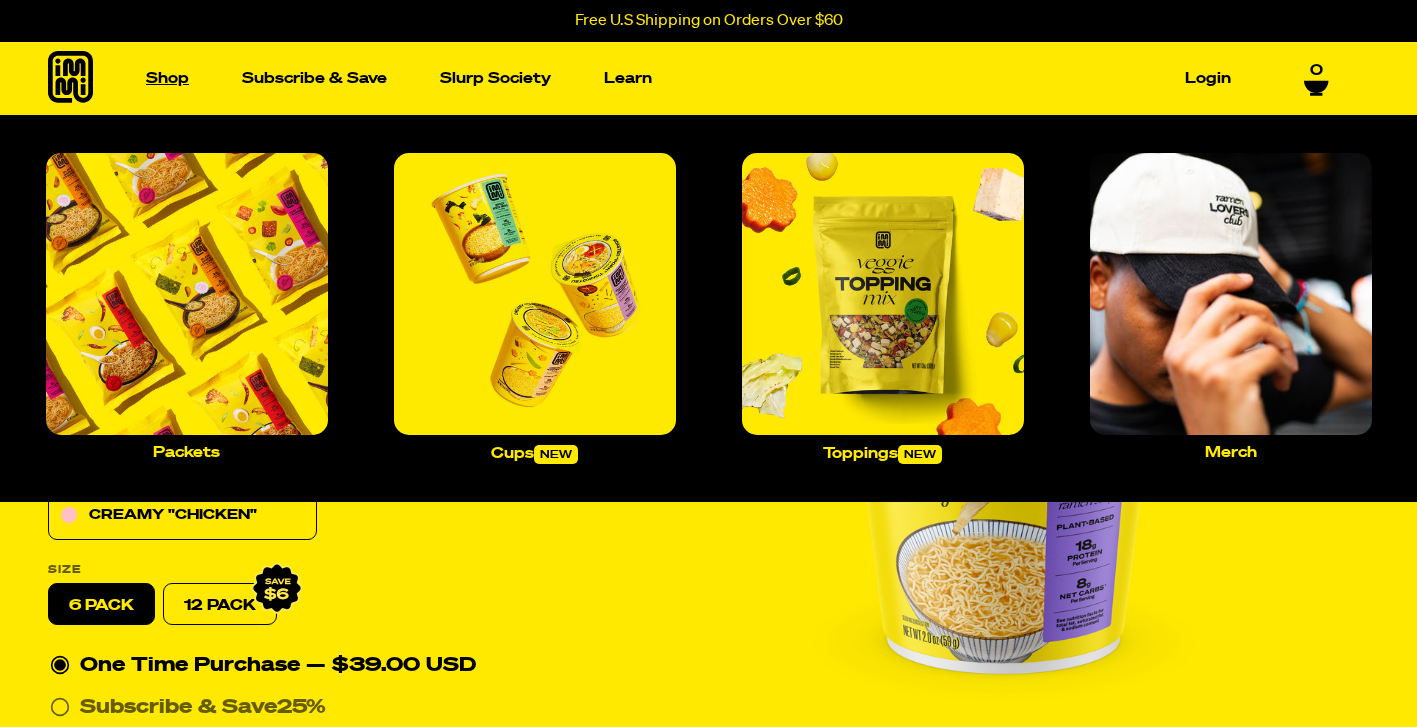 click on "Shop" at bounding box center (167, 78) 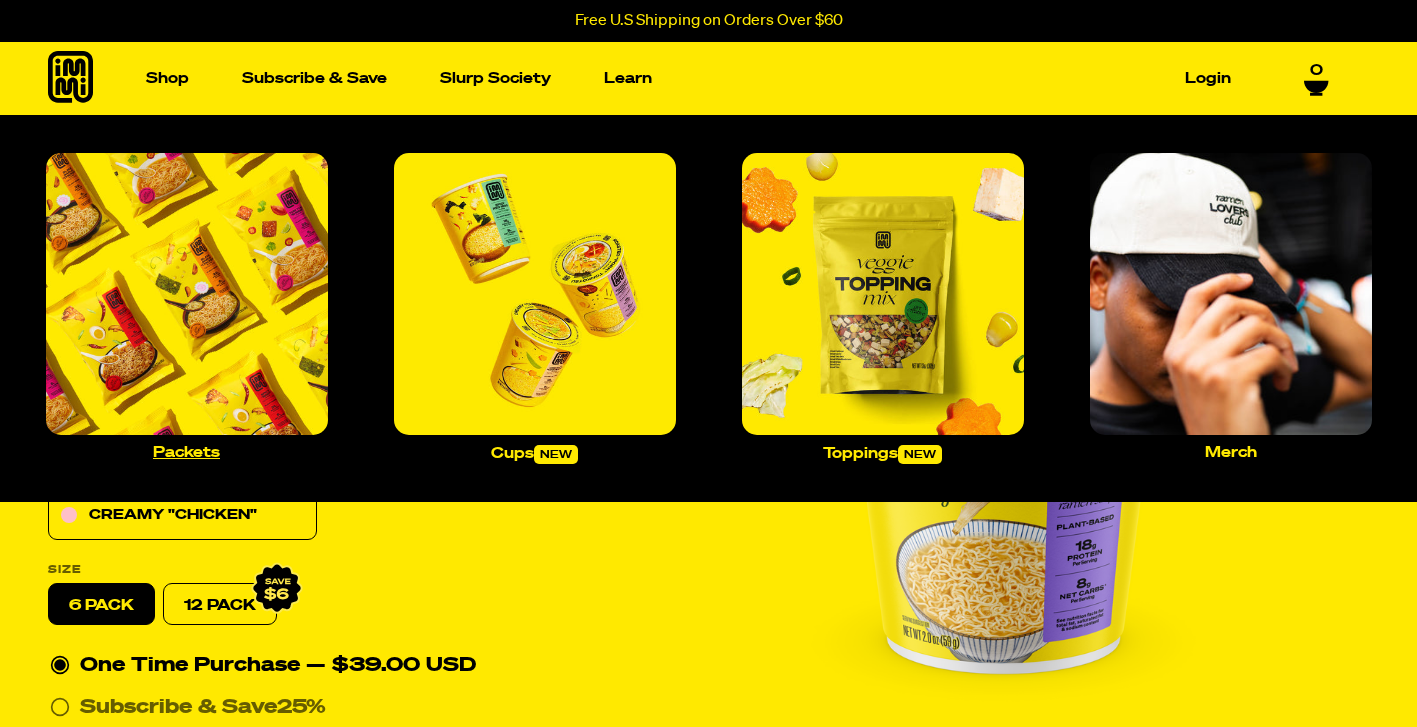 click at bounding box center [187, 294] 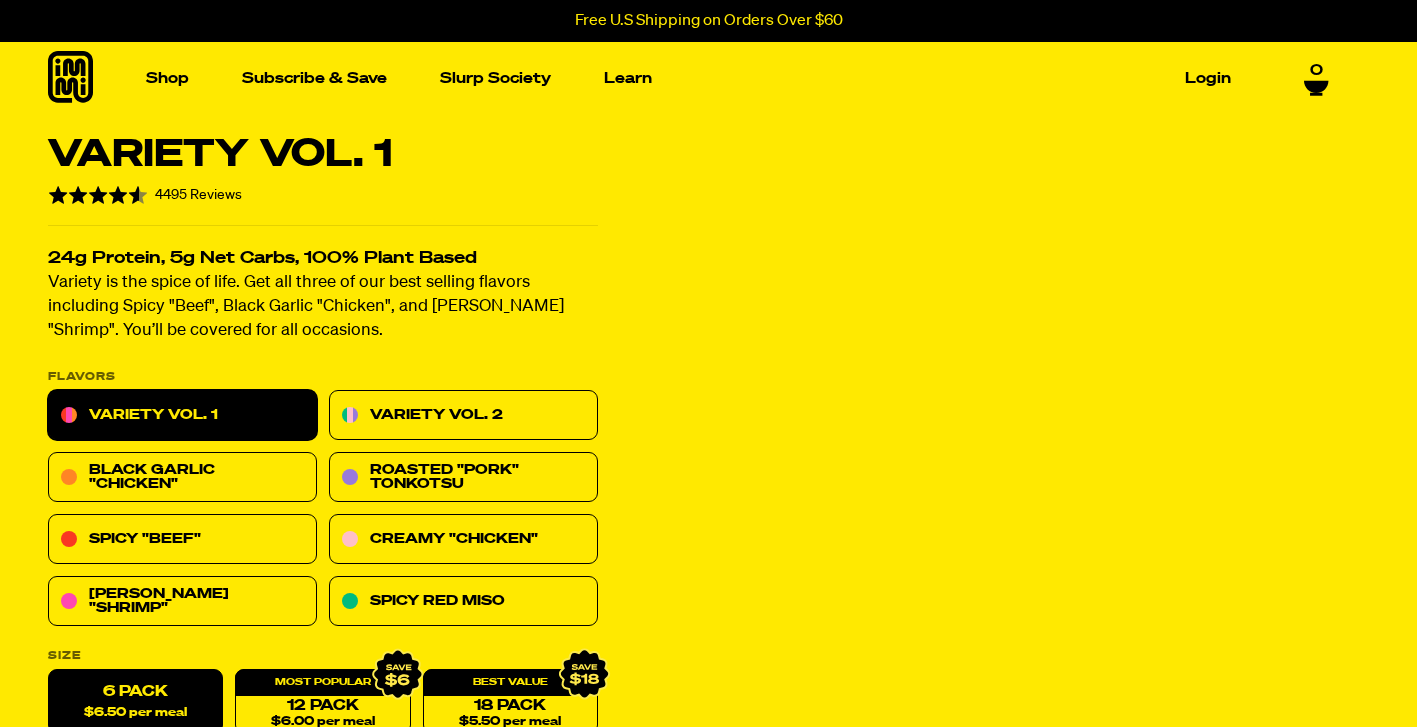 scroll, scrollTop: 0, scrollLeft: 0, axis: both 